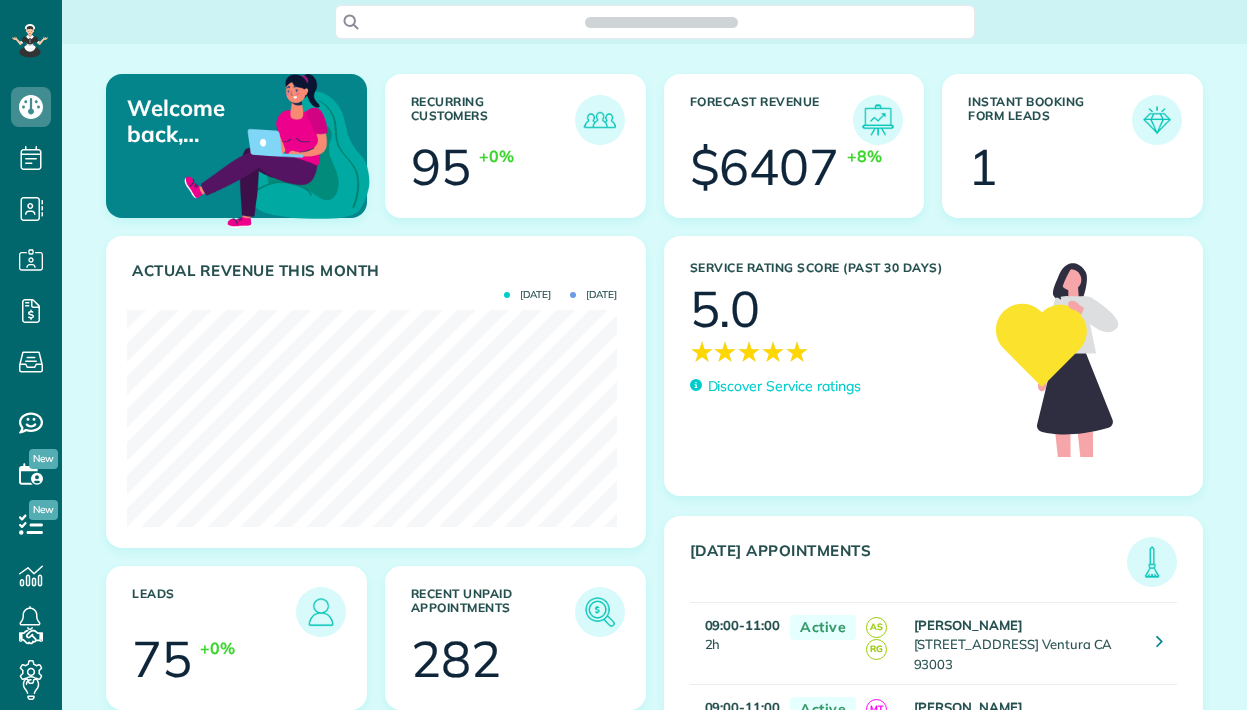 scroll, scrollTop: 0, scrollLeft: 0, axis: both 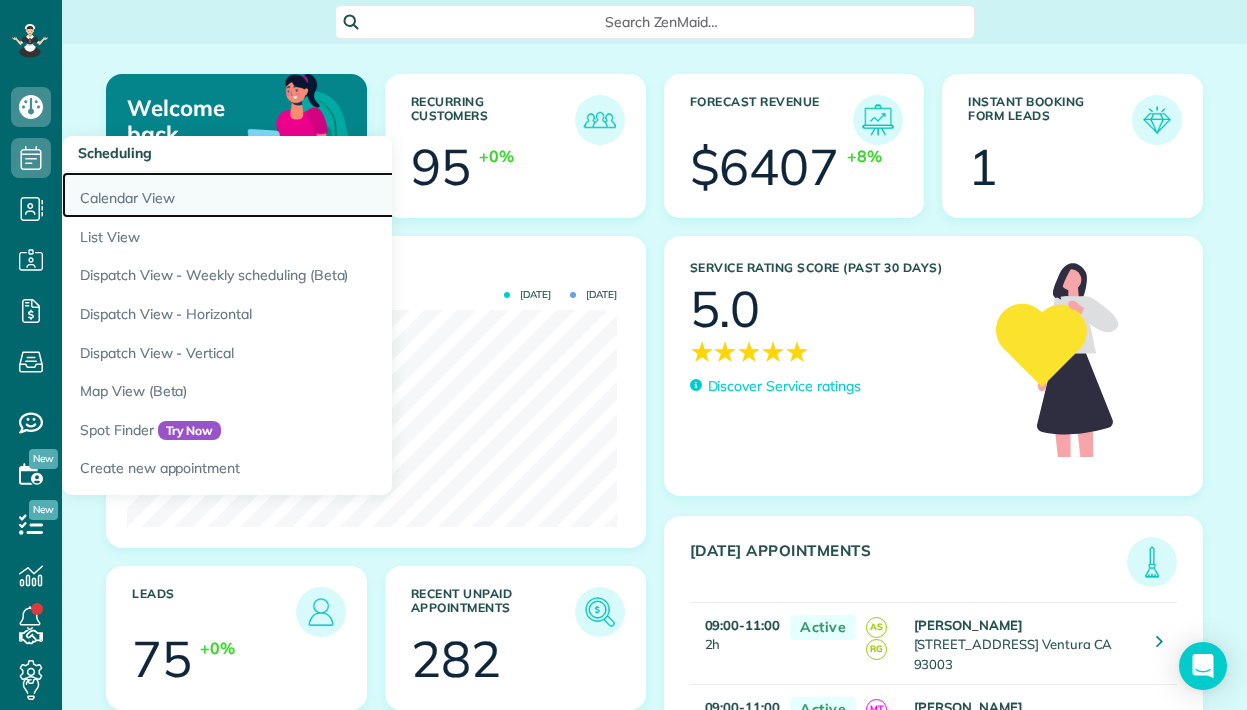 click on "Calendar View" at bounding box center [312, 195] 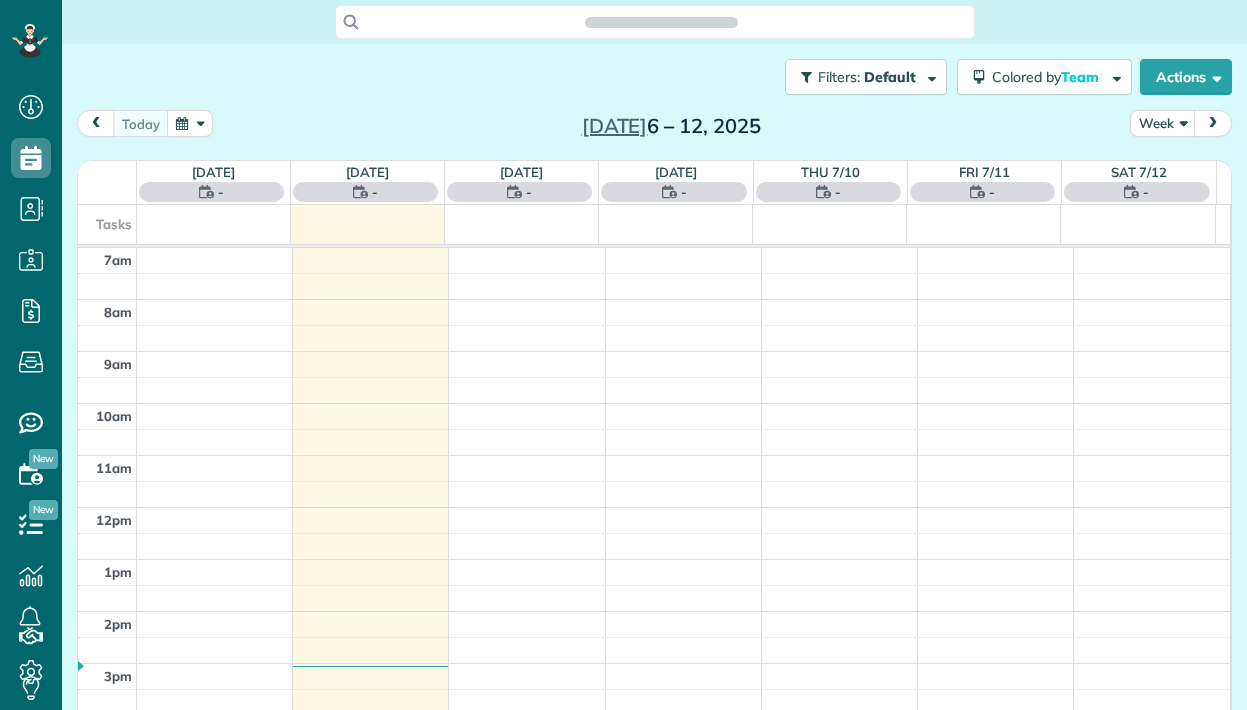 scroll, scrollTop: 0, scrollLeft: 0, axis: both 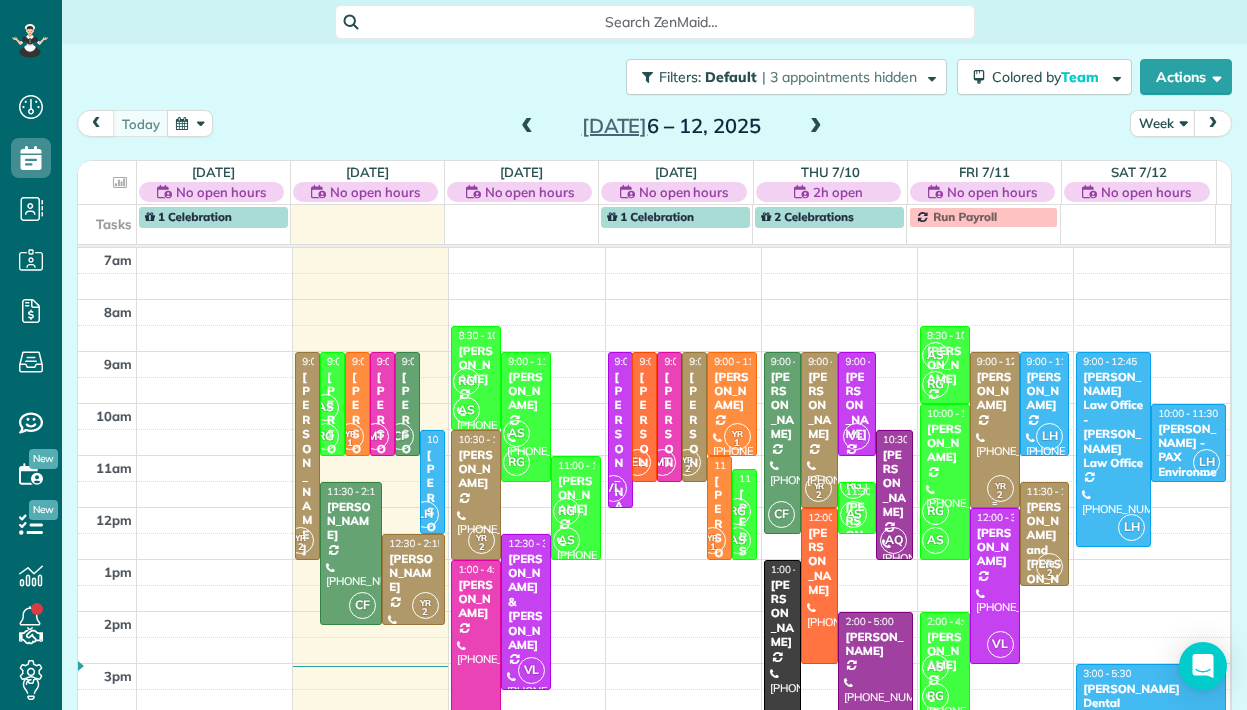 click on "Brendan Callahan" at bounding box center (995, 391) 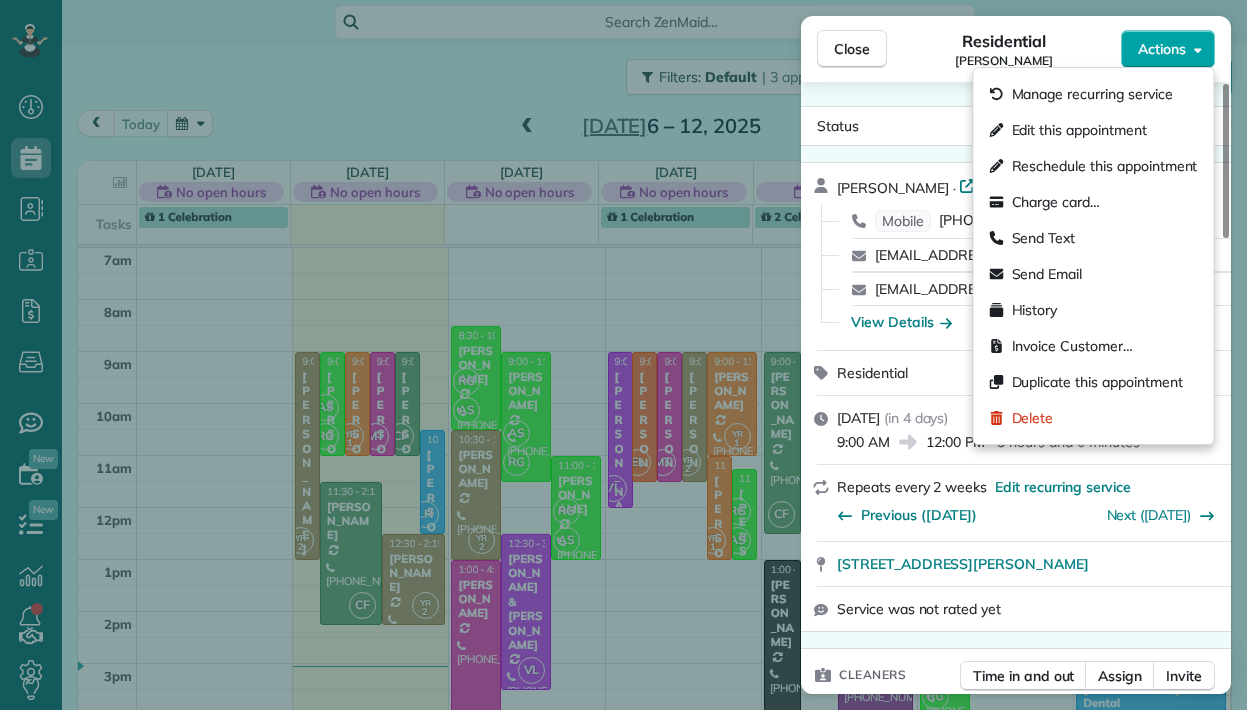 click on "Actions" at bounding box center (1168, 49) 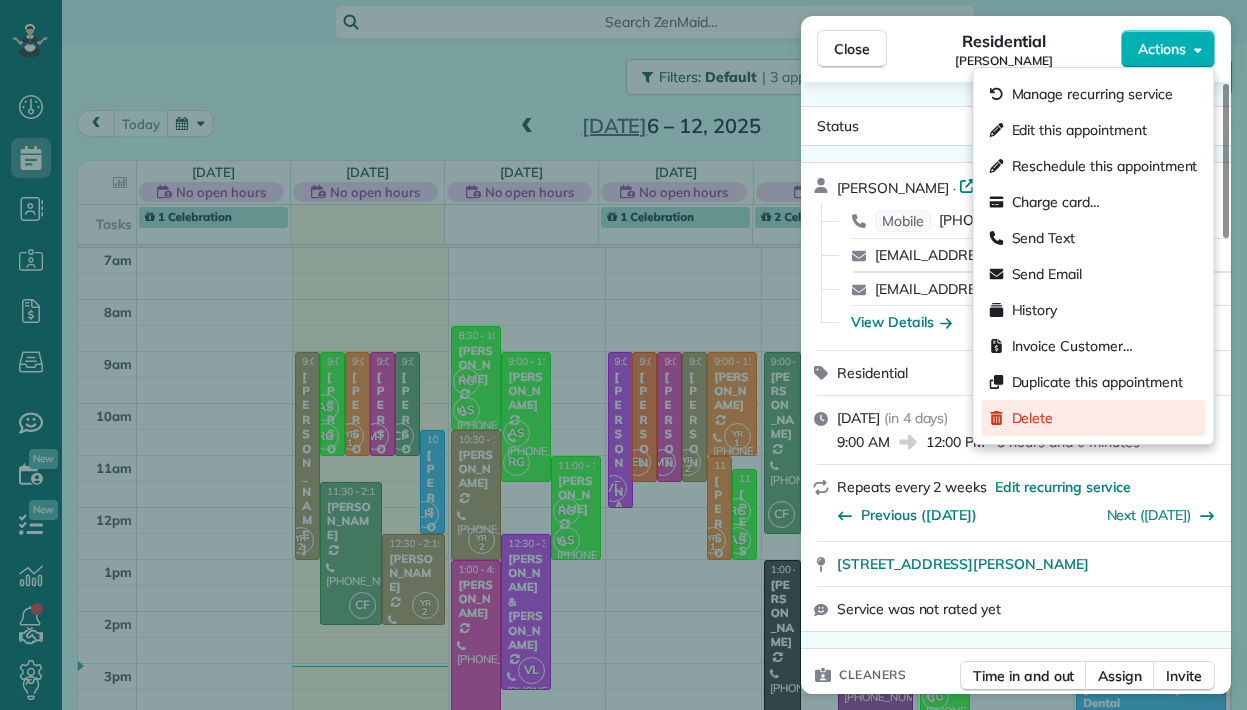 click on "Delete" at bounding box center [1022, 418] 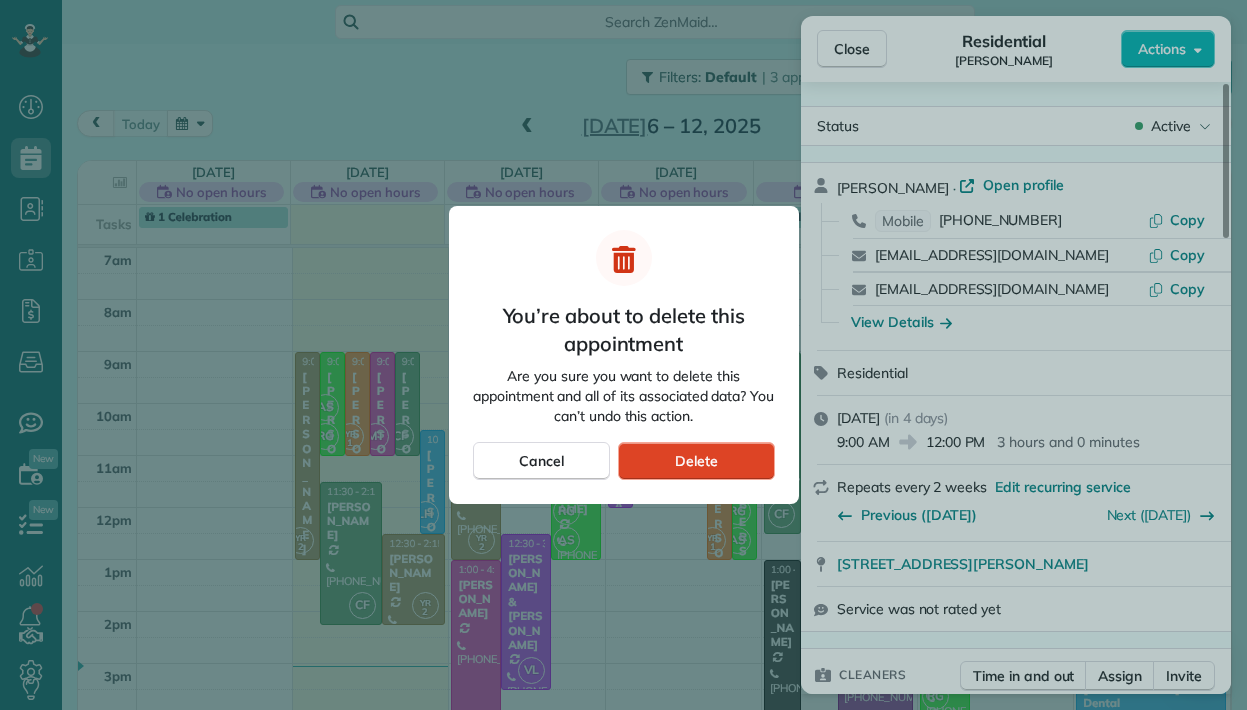 click on "Delete" at bounding box center (696, 461) 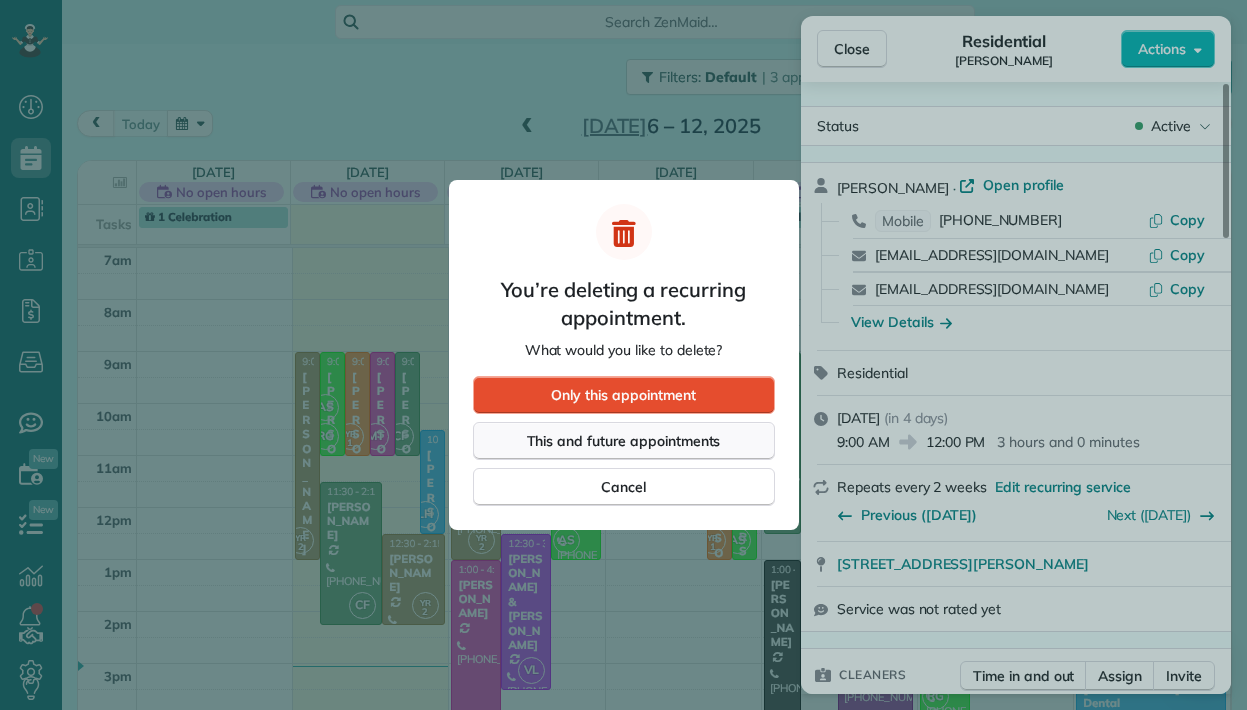 click on "This and future appointments" at bounding box center [624, 441] 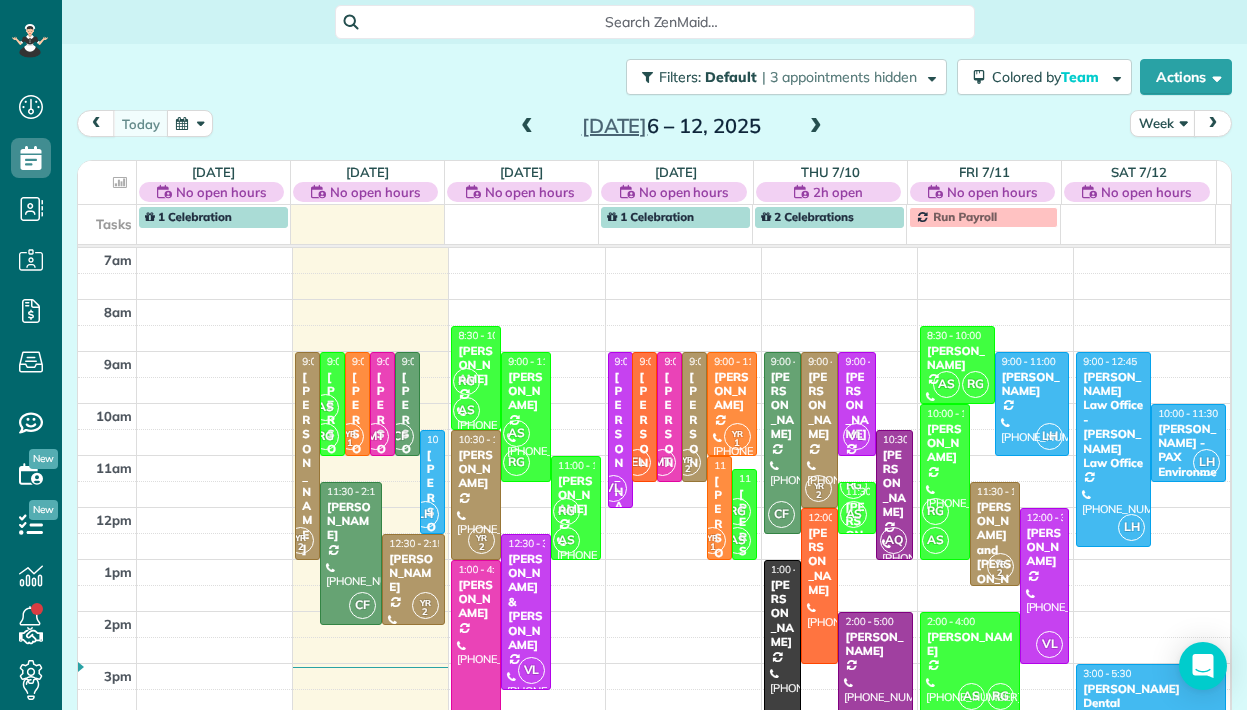 click at bounding box center [527, 127] 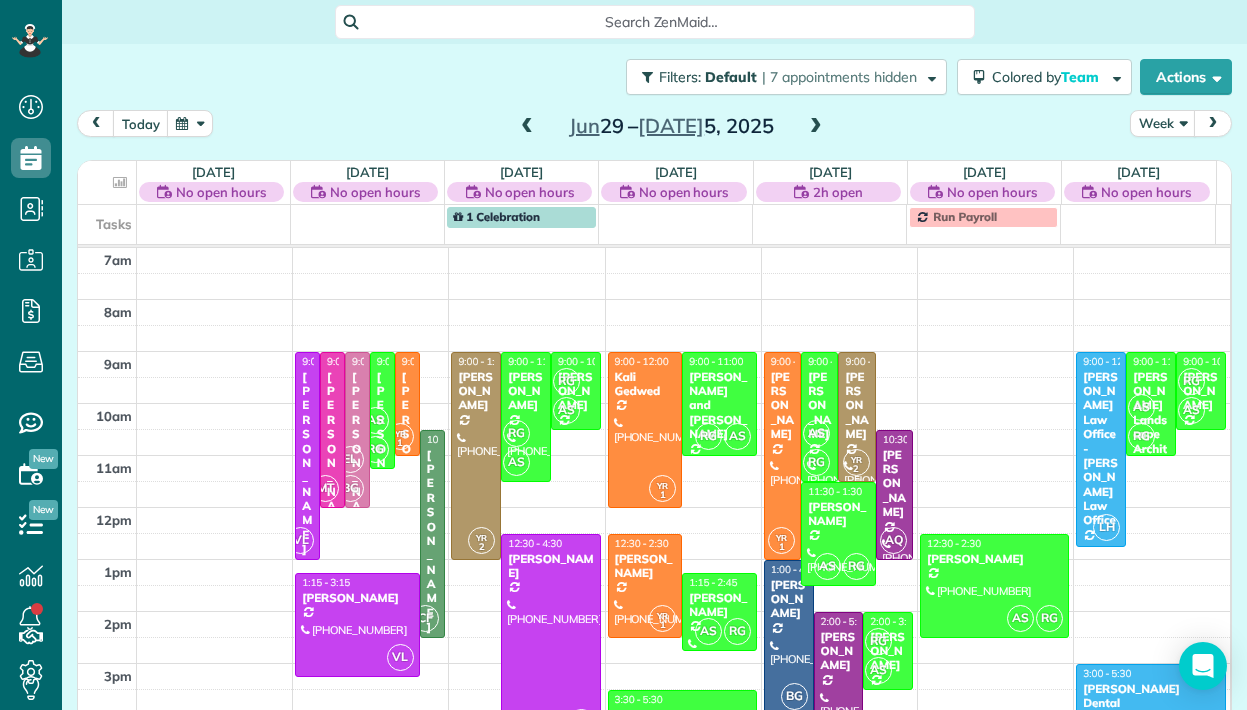 click on "Angela Diamond" at bounding box center (856, 406) 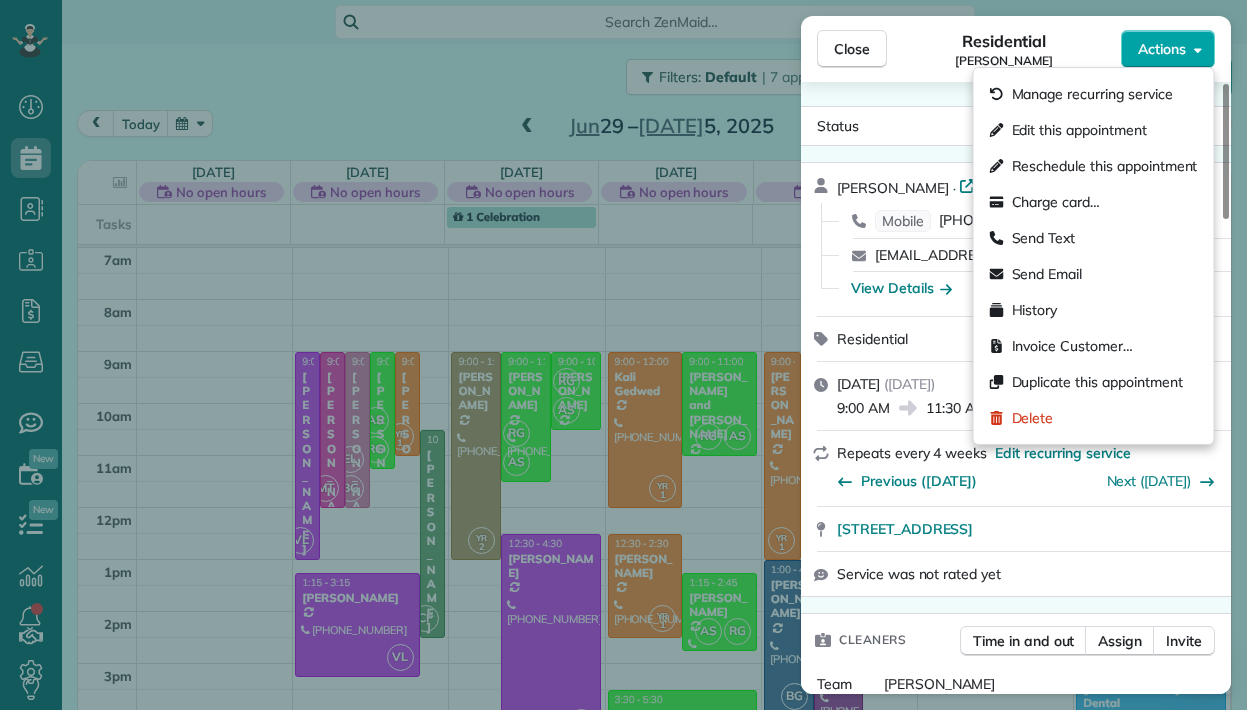 click on "Actions" at bounding box center [1162, 49] 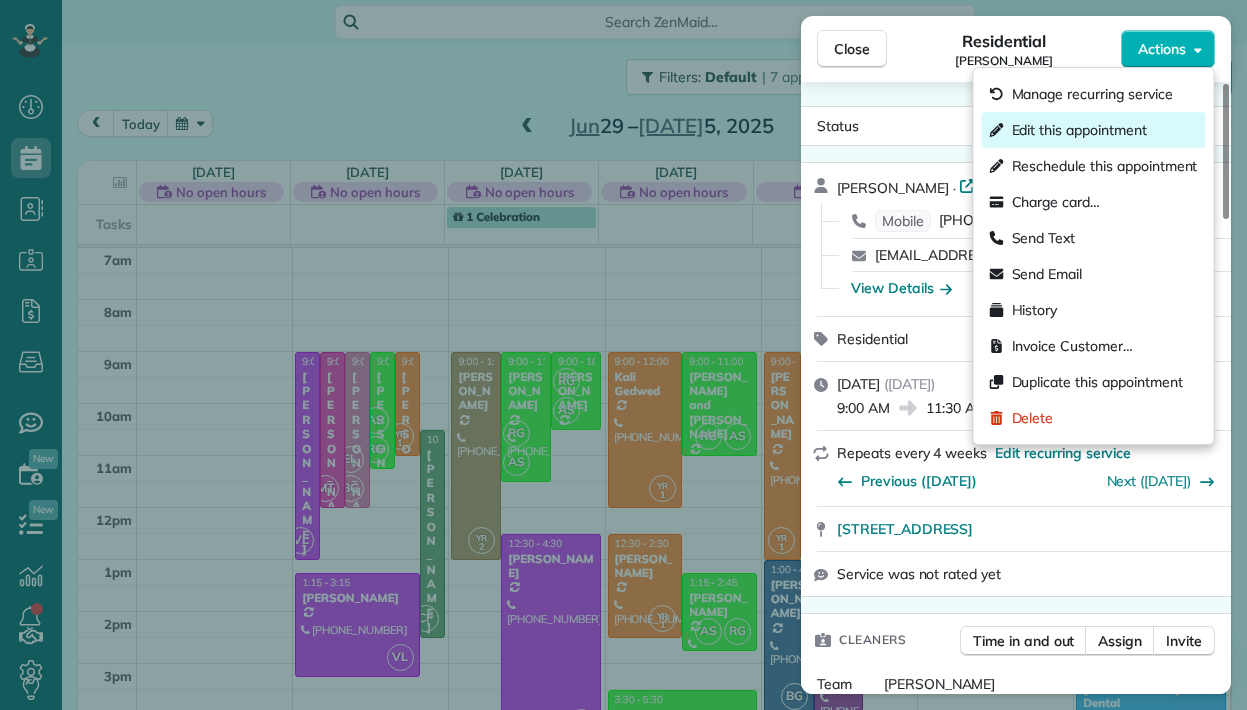 click on "Edit this appointment" at bounding box center [1079, 130] 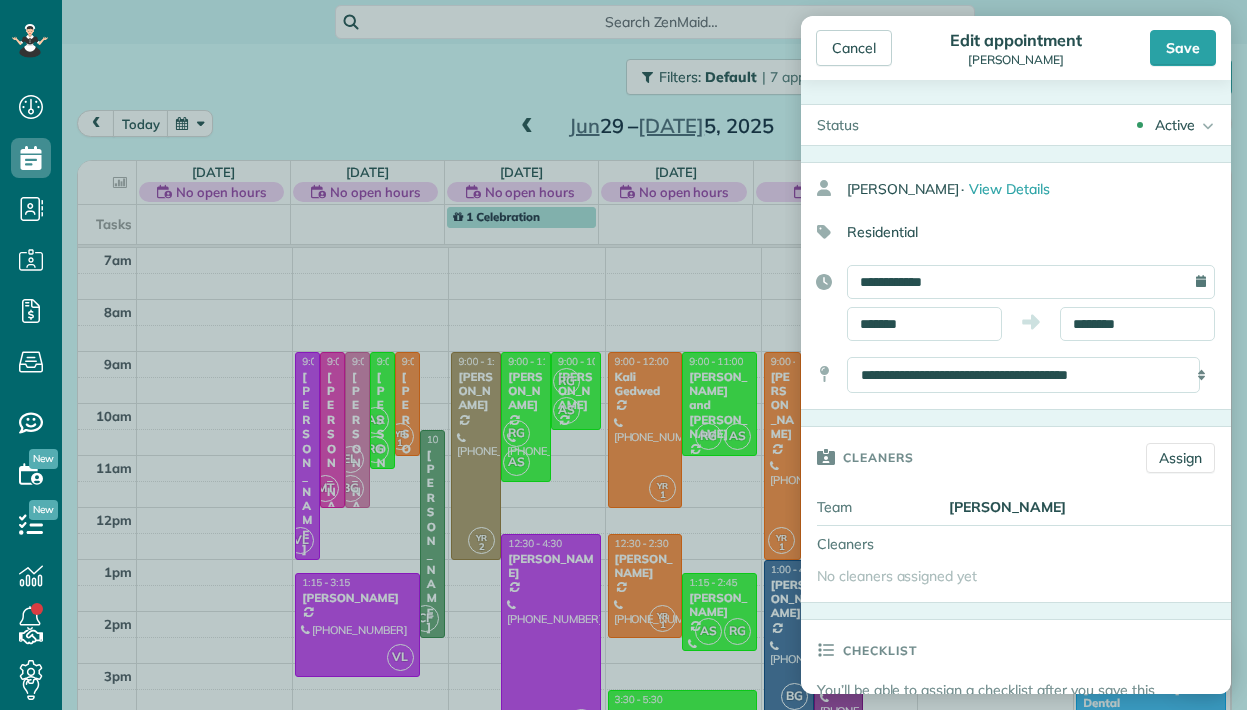 type on "******" 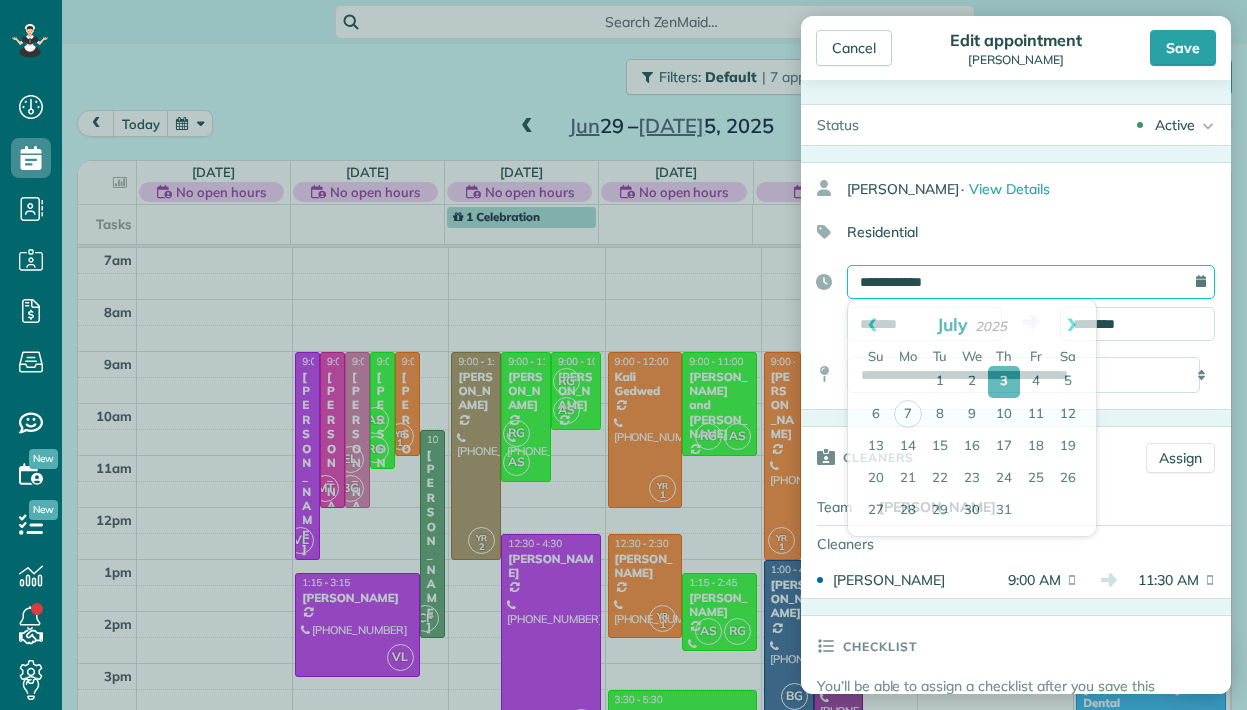click on "**********" at bounding box center (1031, 282) 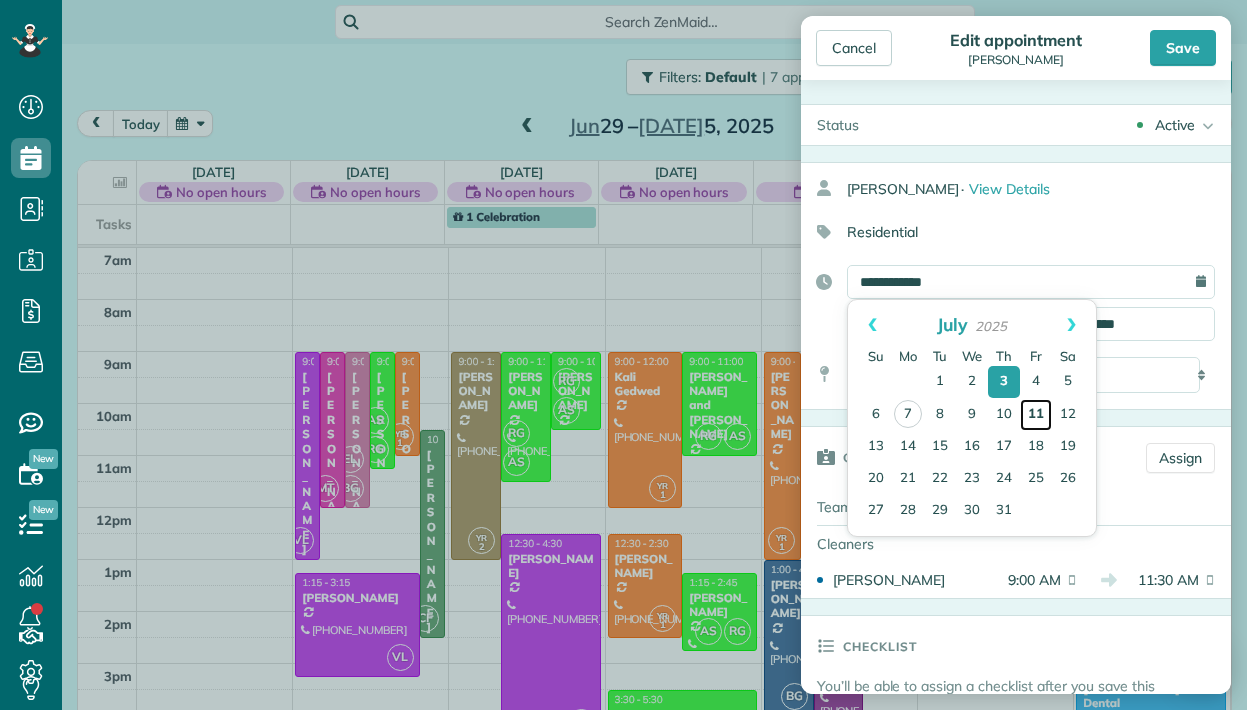 click on "11" at bounding box center [1036, 415] 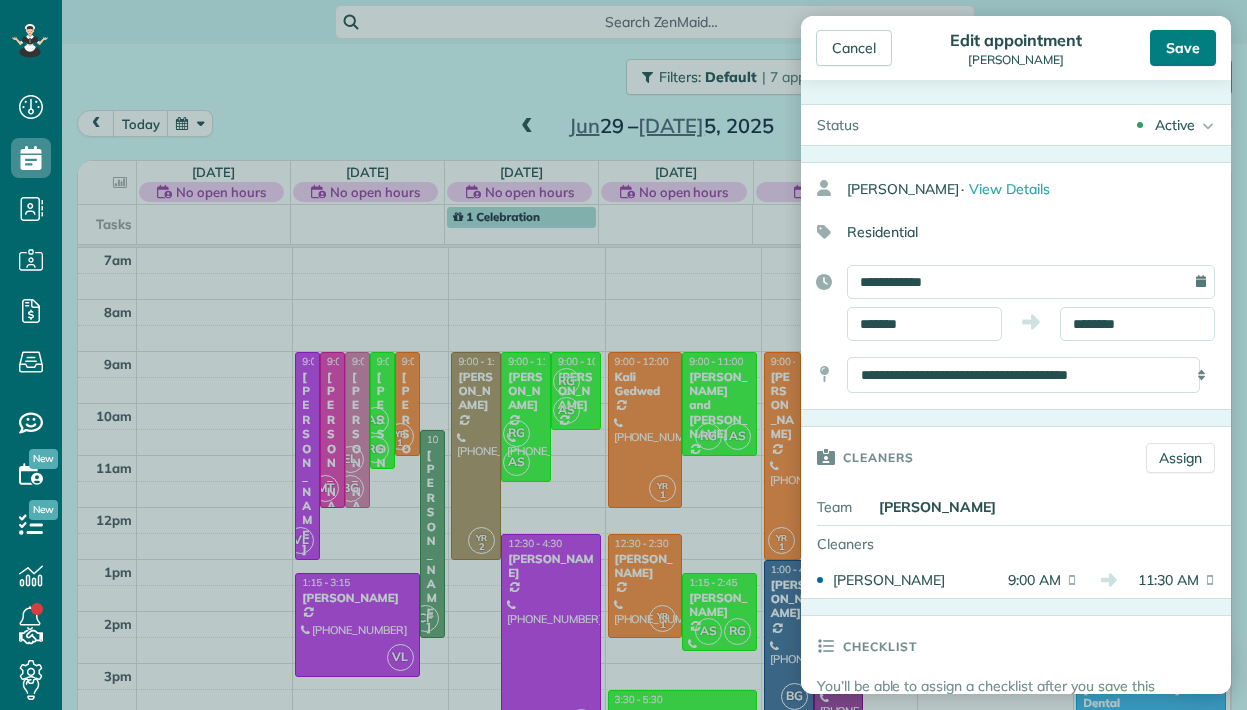 click on "Save" at bounding box center (1183, 48) 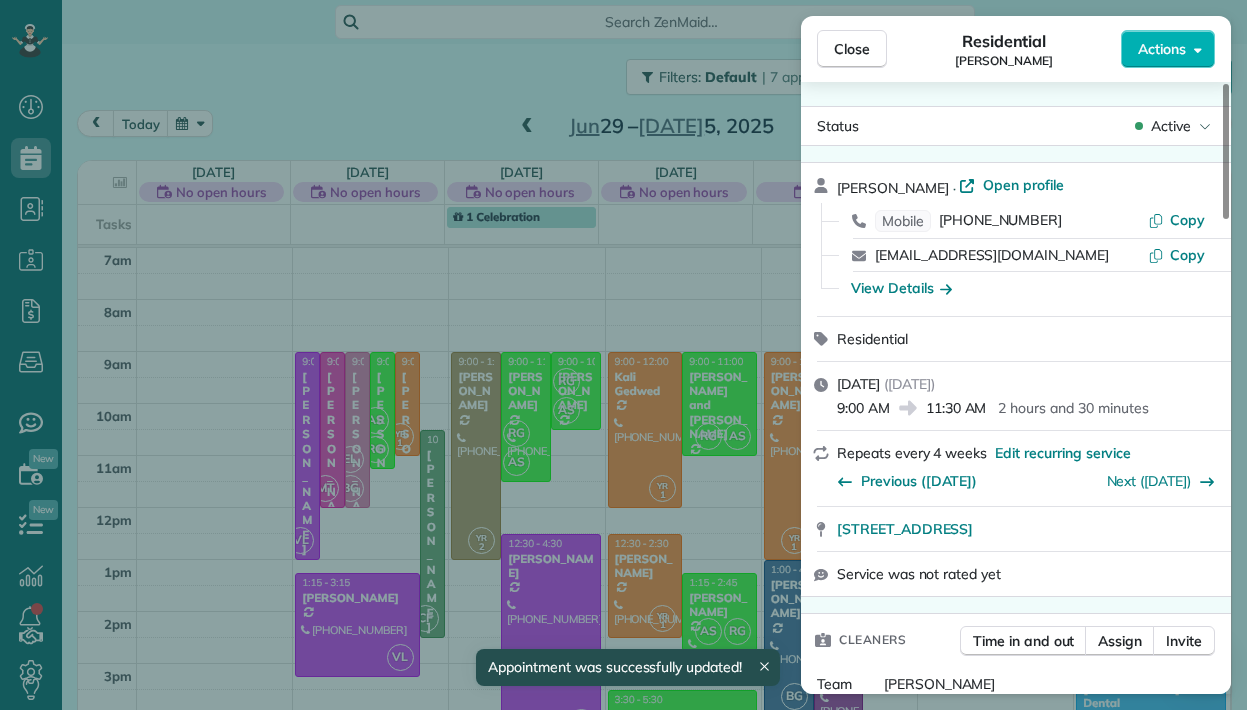 click on "Close Residential Angela Diamond Actions Status Active Angela Diamond · Open profile Mobile (626) 226-9784 Copy abd@diamond.email Copy View Details Residential Thursday, July 03, 2025 ( 4 days ago ) 9:00 AM 11:30 AM 2 hours and 30 minutes Repeats every 4 weeks Edit recurring service Previous (May 30) Next (Jul 25) 950 Lynnmere Drive Thousand Oaks CA 91360 Service was not rated yet Cleaners Time in and out Assign Invite Team Yanet Ronquillo Cleaners Yanet   Ronquillo 9:00 AM 11:30 AM Checklist Try Now Keep this appointment up to your standards. Stay on top of every detail, keep your cleaners organised, and your client happy. Assign a checklist Watch a 5 min demo Billing Billing actions Automatically calculated Price $62.50 Overcharge $0.00 Discount $0.00 Coupon discount - Total appointment price $62.50 Tips collected New feature! $0.00 Unpaid Mark as paid Total including tip $62.50 Get paid online in no-time! Send an invoice and reward your cleaners with tips Charge customer credit card No No No No No Notes 0" at bounding box center (623, 355) 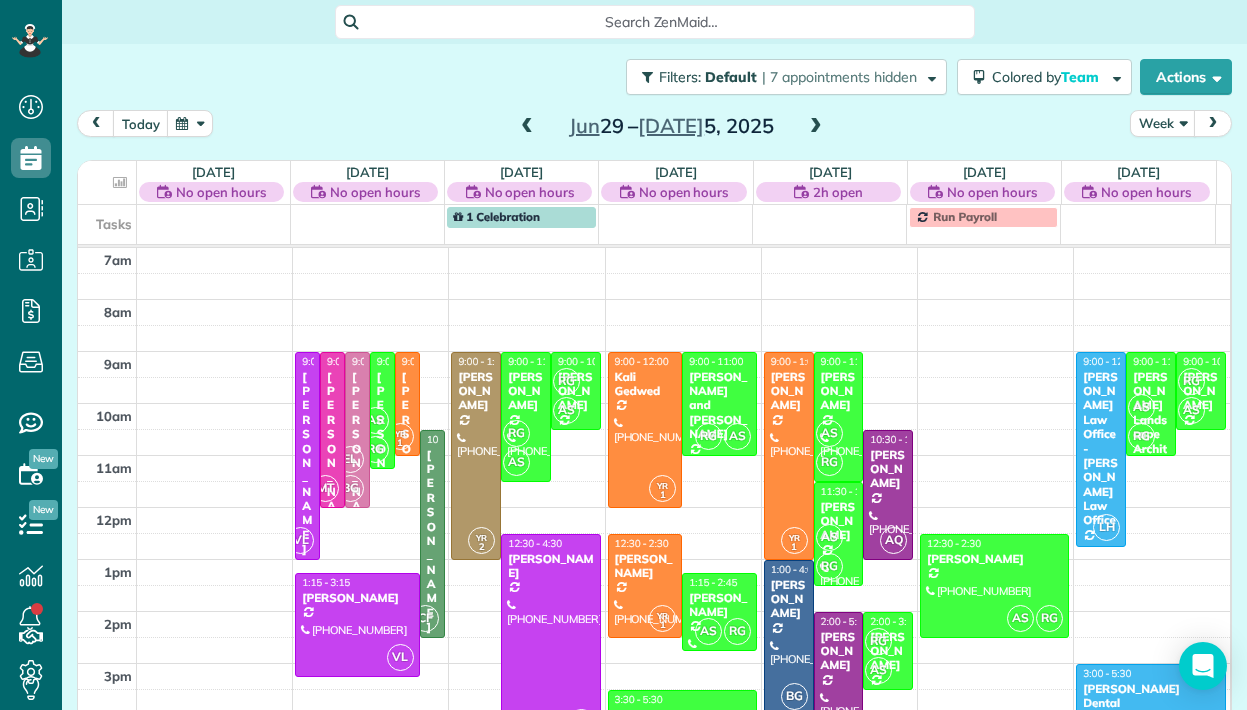 click at bounding box center [816, 127] 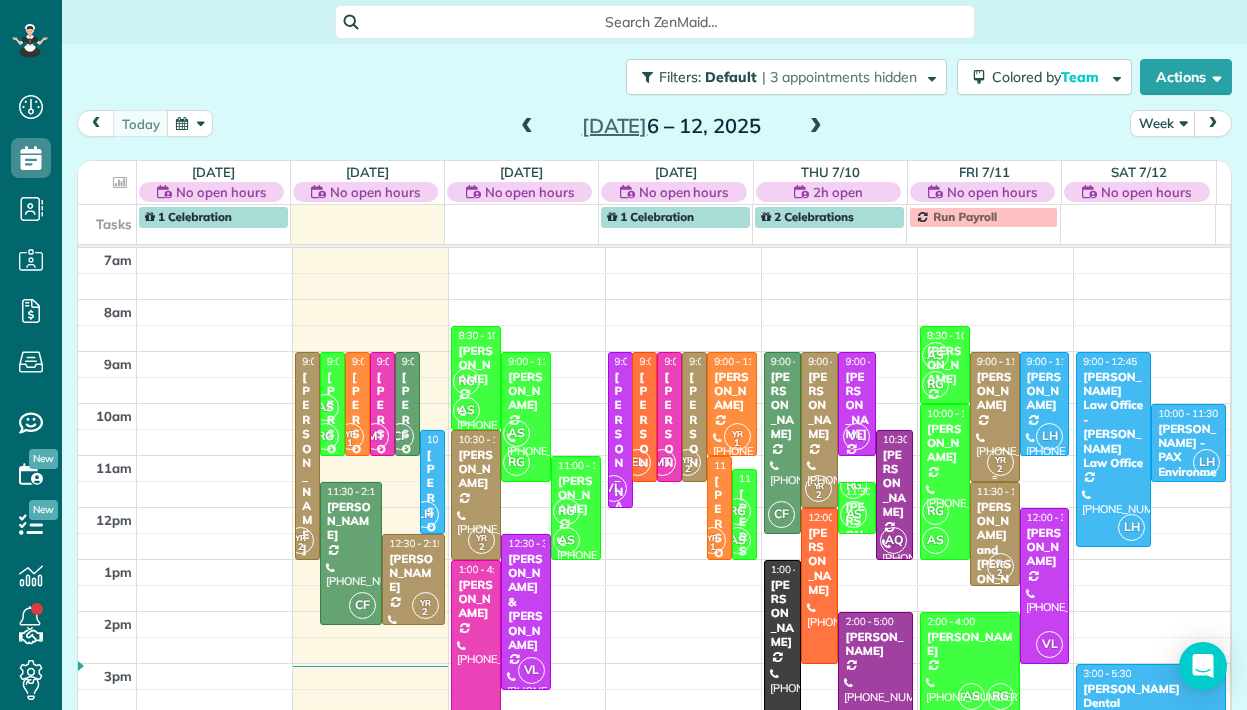 click on "Angela Diamond" at bounding box center [995, 391] 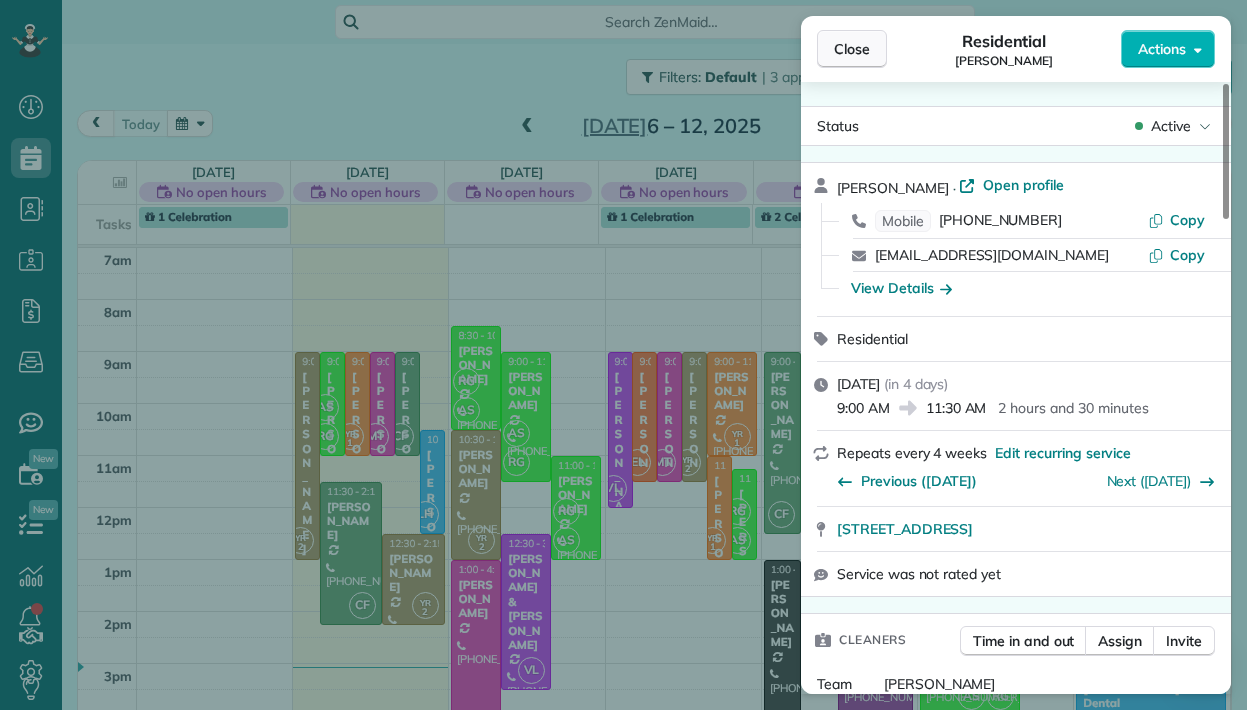 click on "Close" at bounding box center [852, 49] 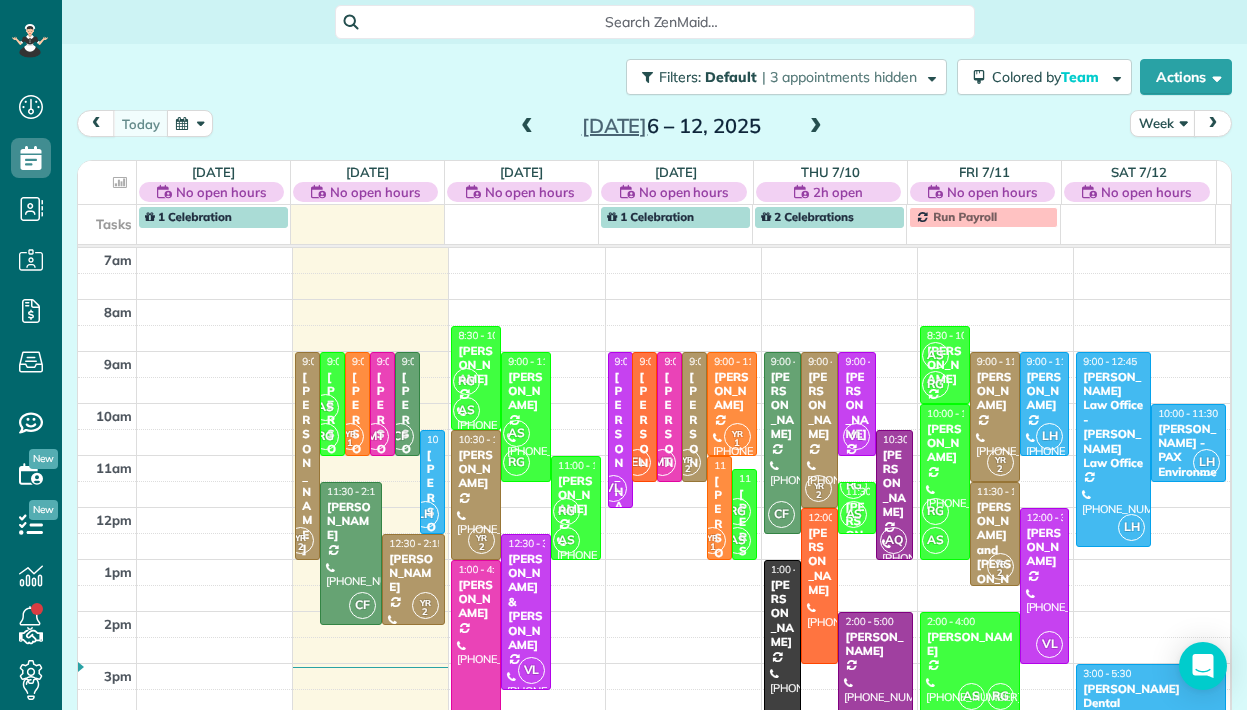 click on "Search ZenMaid…" at bounding box center (654, 22) 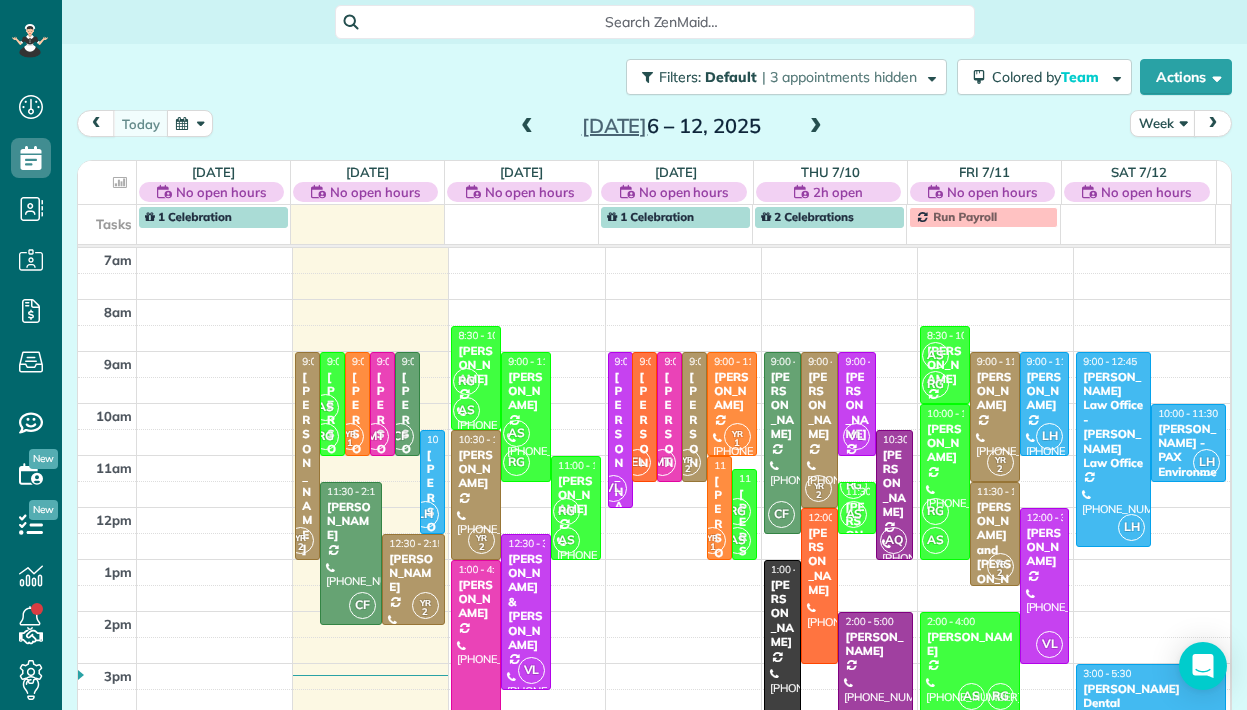 click at bounding box center (527, 127) 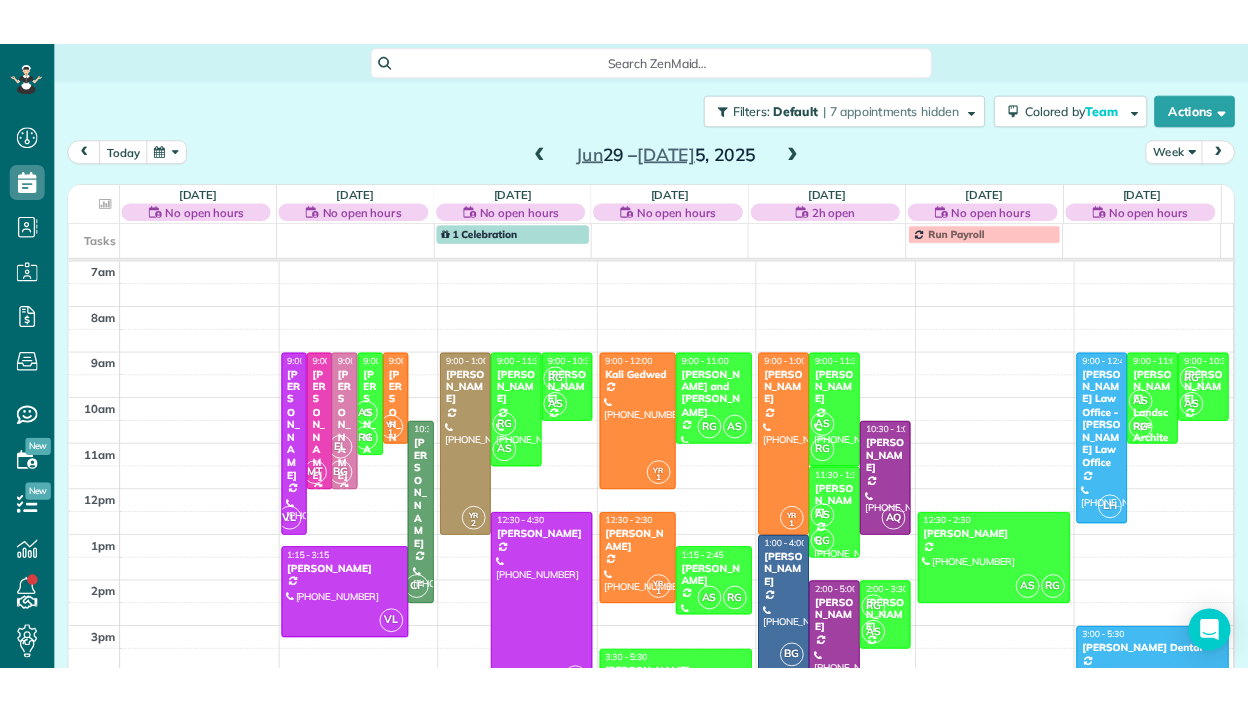 scroll, scrollTop: 711, scrollLeft: 62, axis: both 